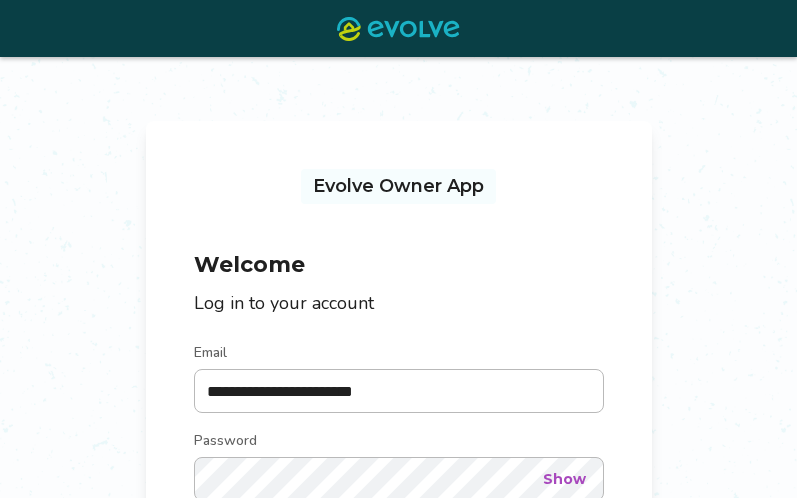 scroll, scrollTop: 100, scrollLeft: 0, axis: vertical 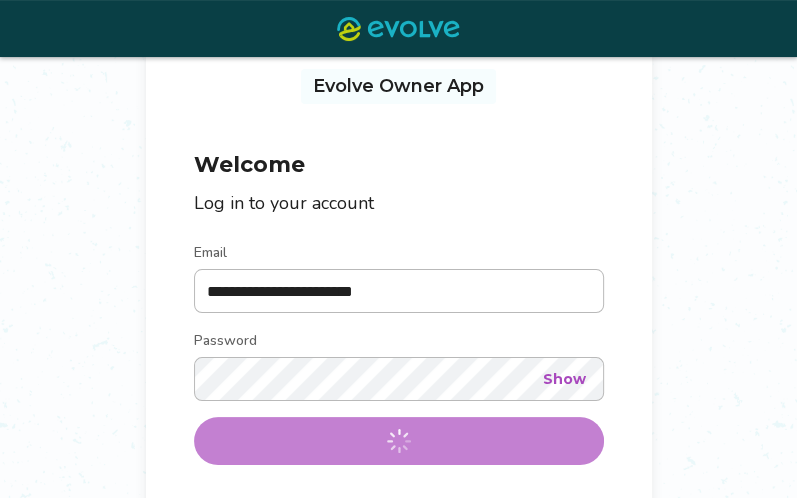 click at bounding box center [398, 0] 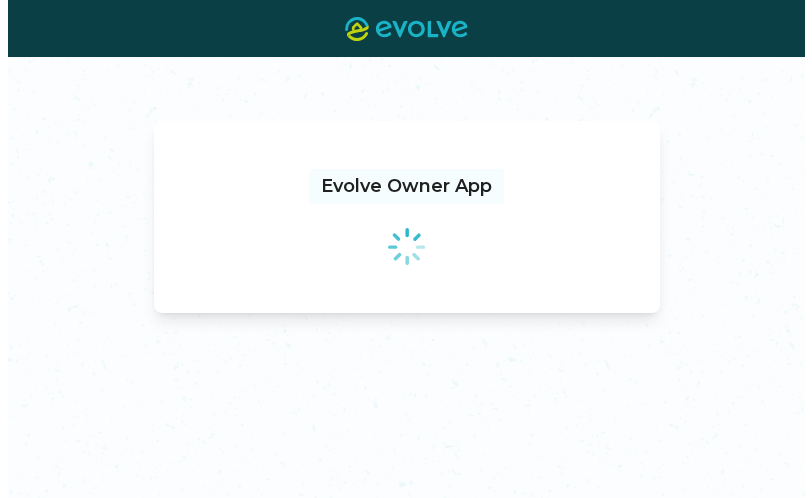 scroll, scrollTop: 0, scrollLeft: 0, axis: both 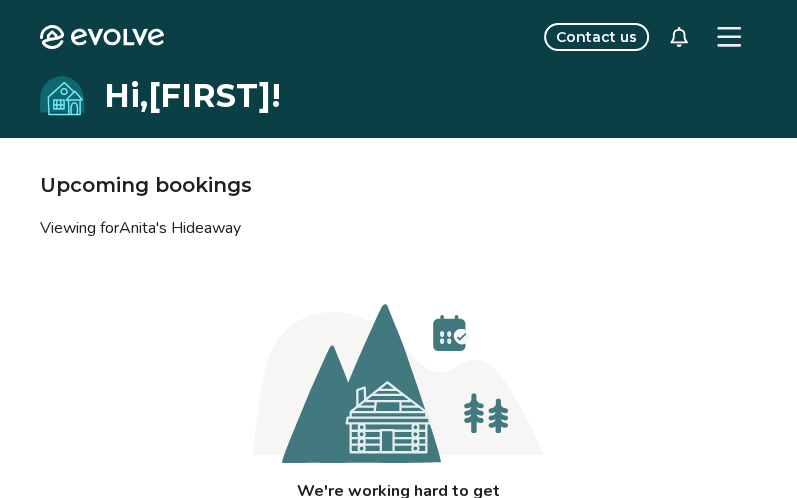 click 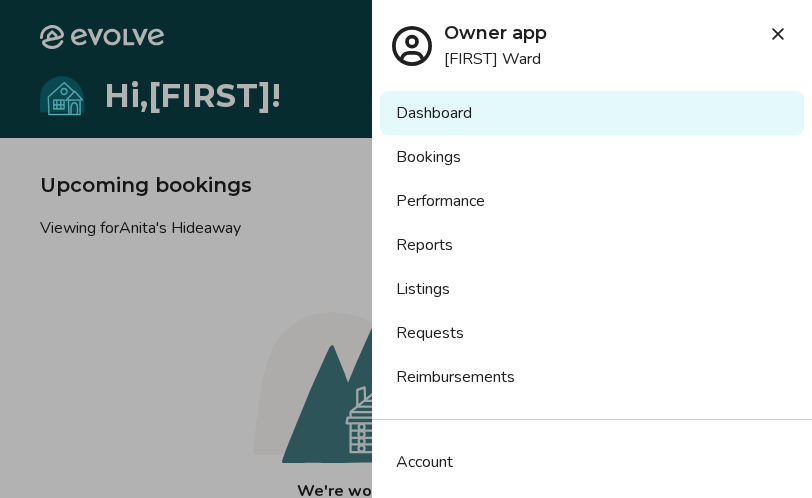 click on "Bookings" at bounding box center (592, 157) 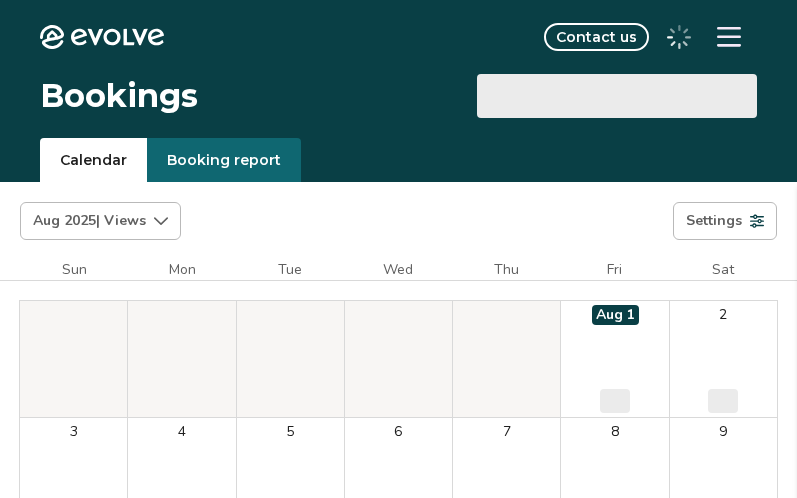 scroll, scrollTop: 0, scrollLeft: 0, axis: both 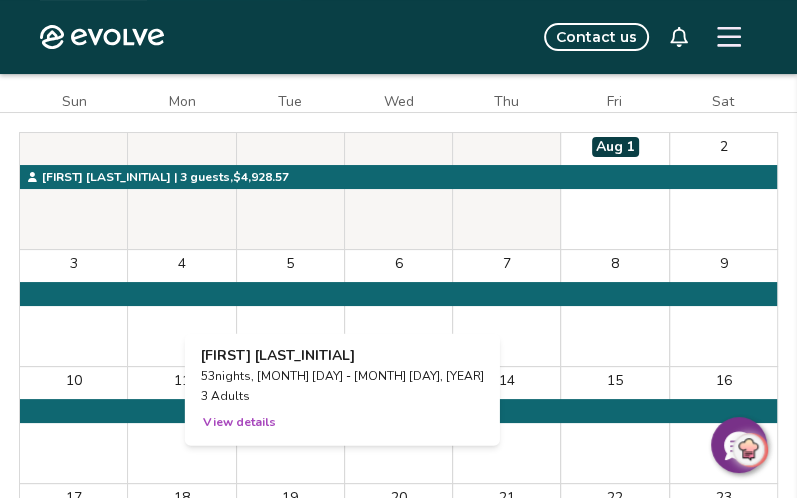 click on "View details" at bounding box center [239, 422] 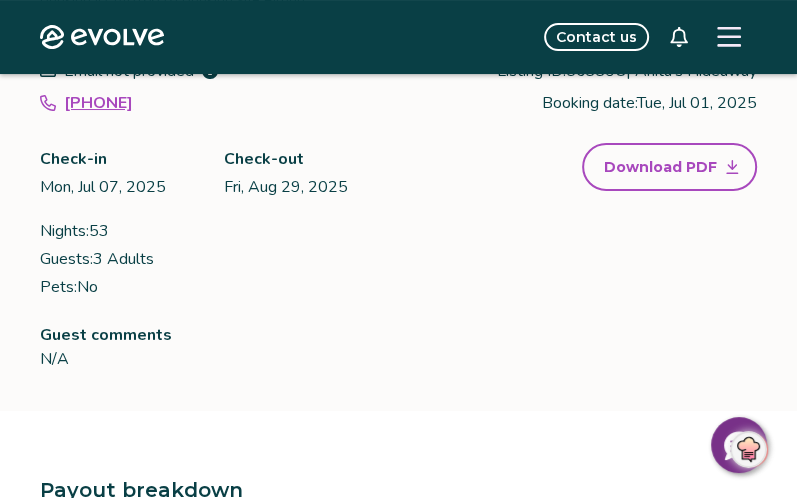 scroll, scrollTop: 0, scrollLeft: 0, axis: both 